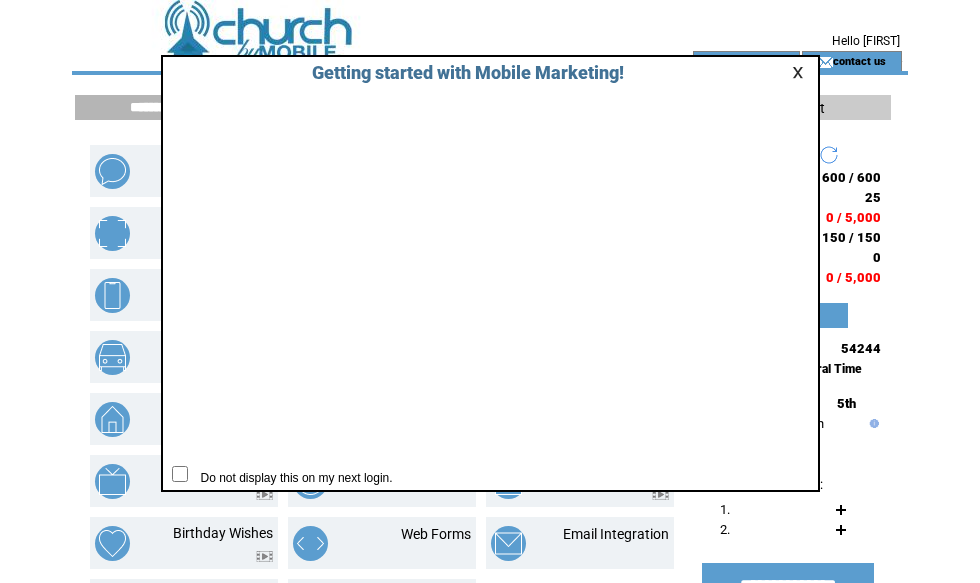 scroll, scrollTop: 0, scrollLeft: 0, axis: both 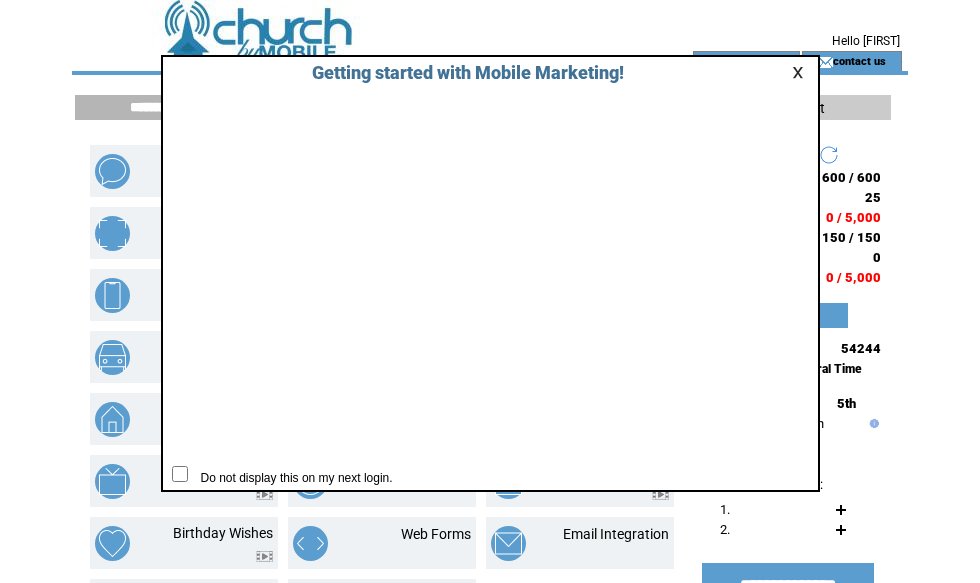 click at bounding box center (801, 72) 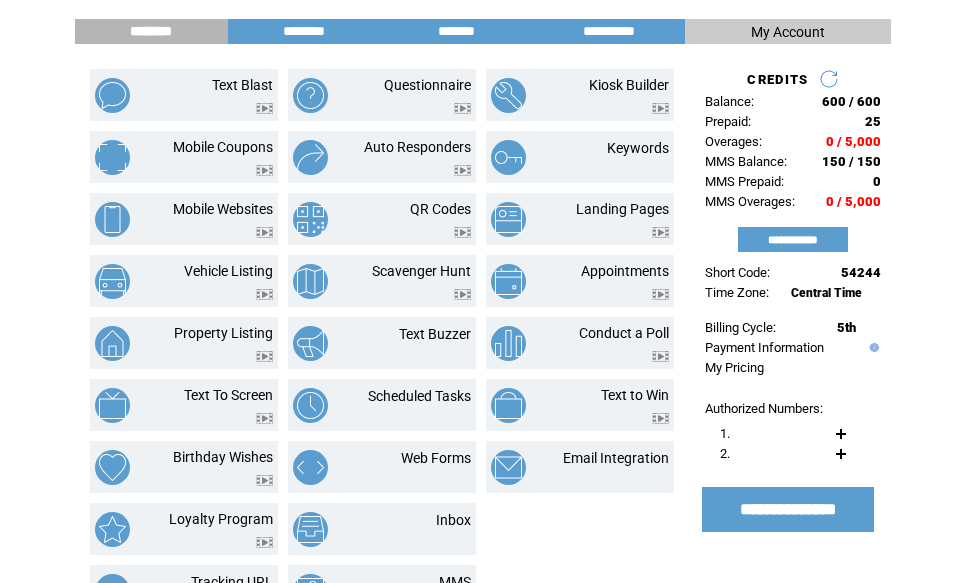 scroll, scrollTop: 79, scrollLeft: 0, axis: vertical 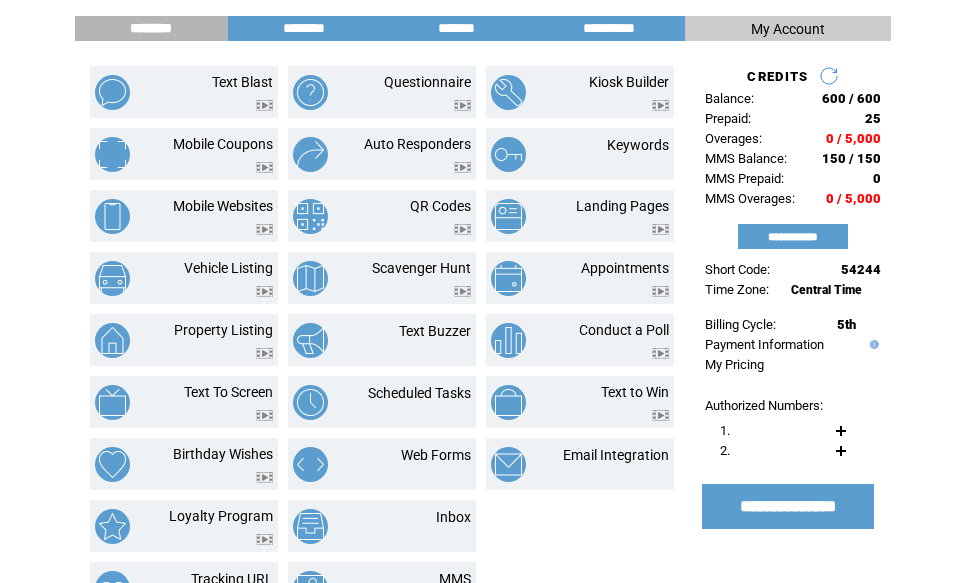 click on "54244" at bounding box center [861, 269] 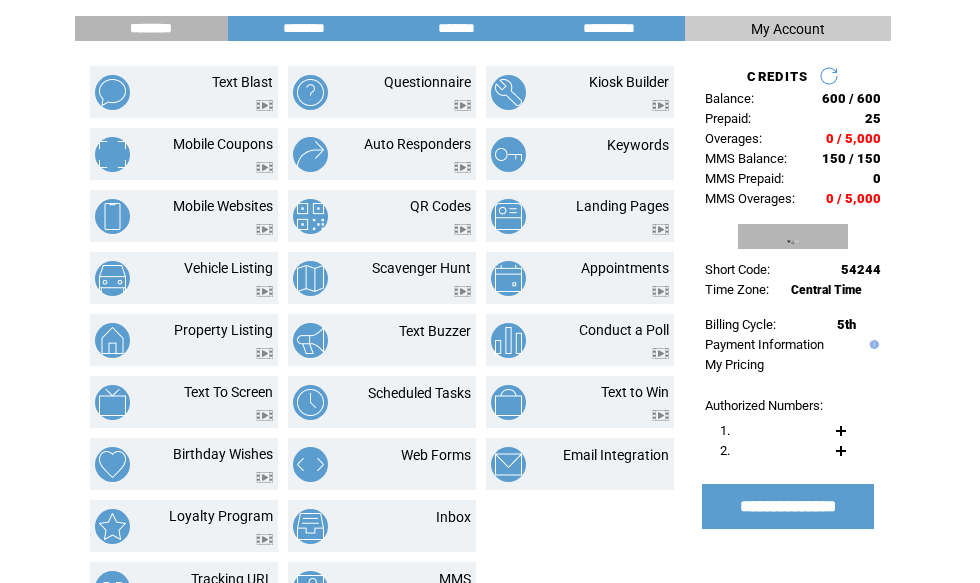 scroll, scrollTop: 79, scrollLeft: 0, axis: vertical 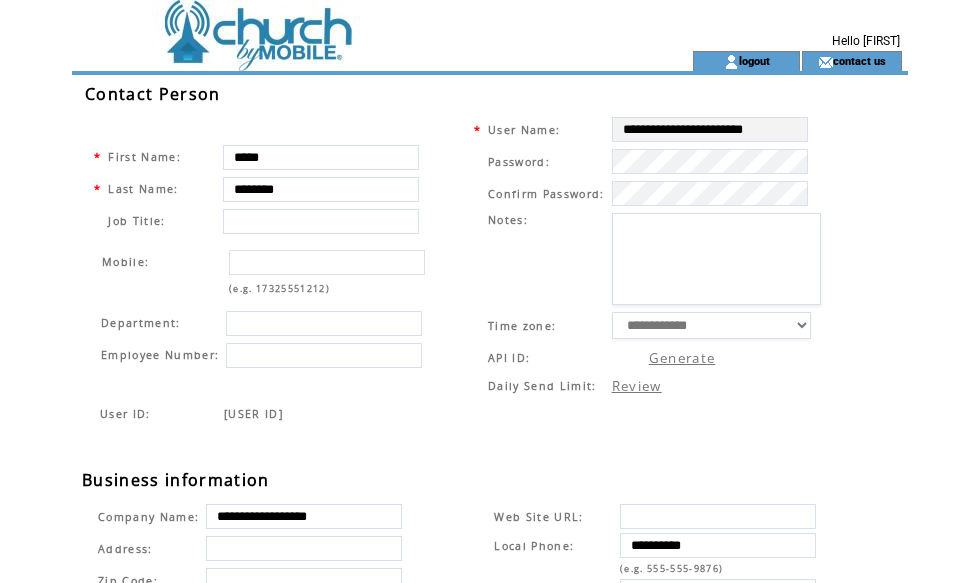 click at bounding box center (321, 221) 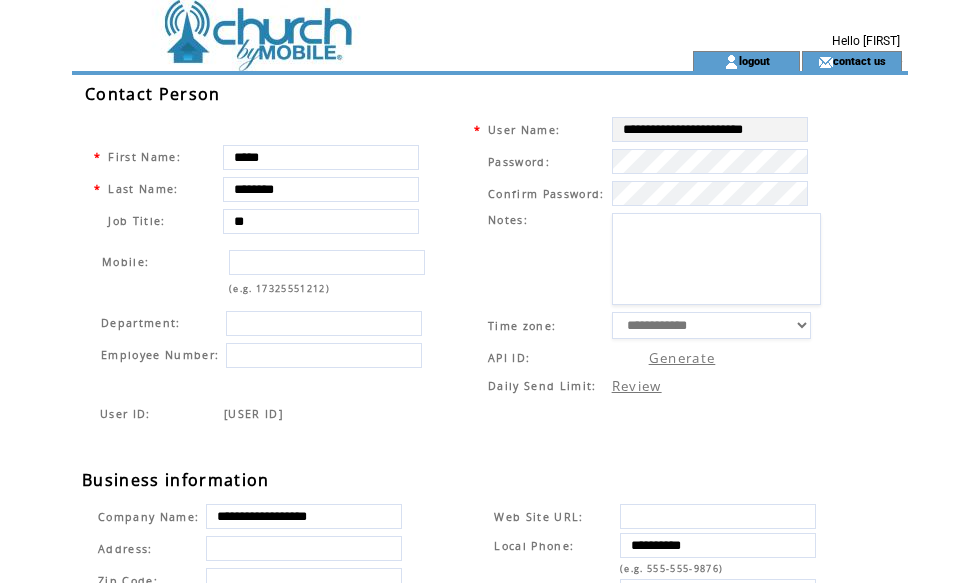 type on "*" 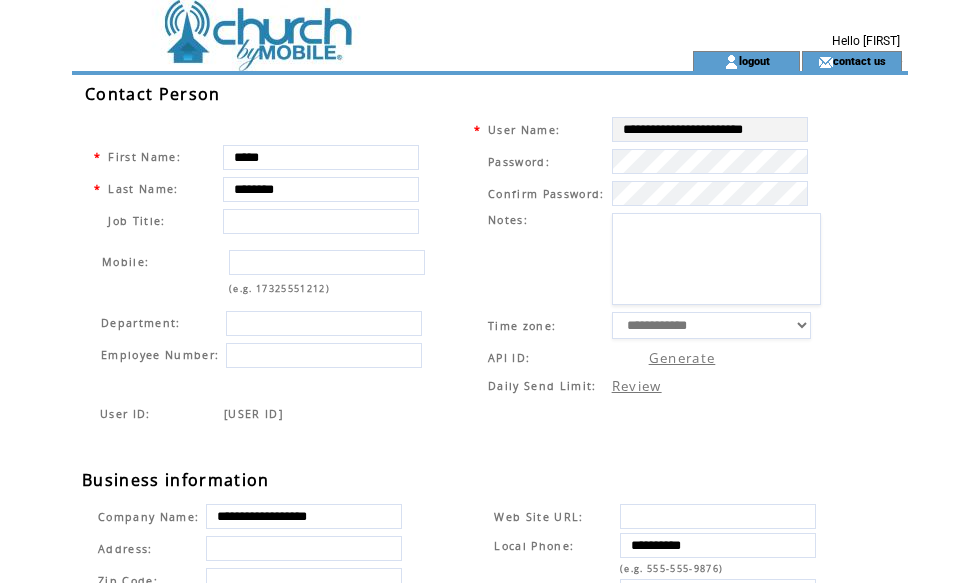 type on "*" 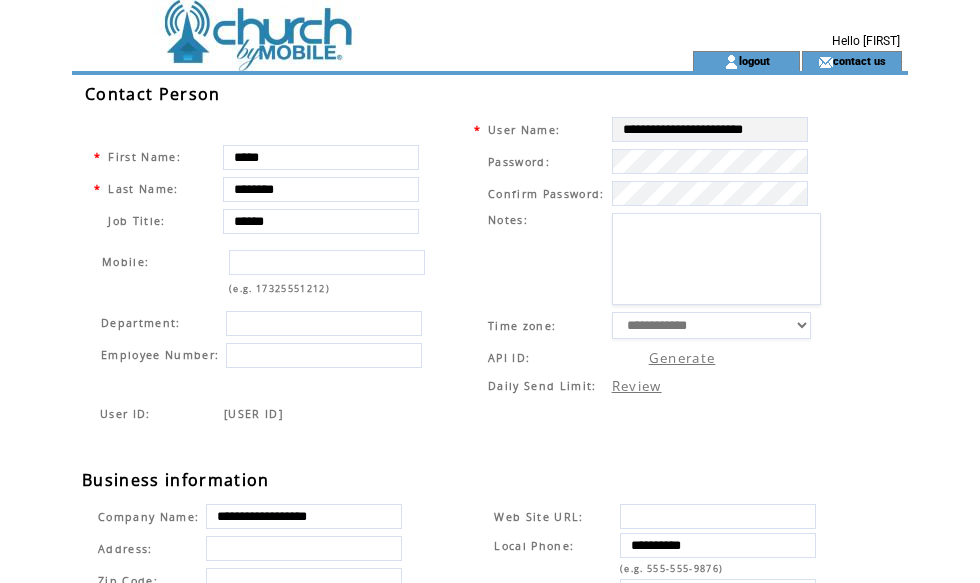 type on "******" 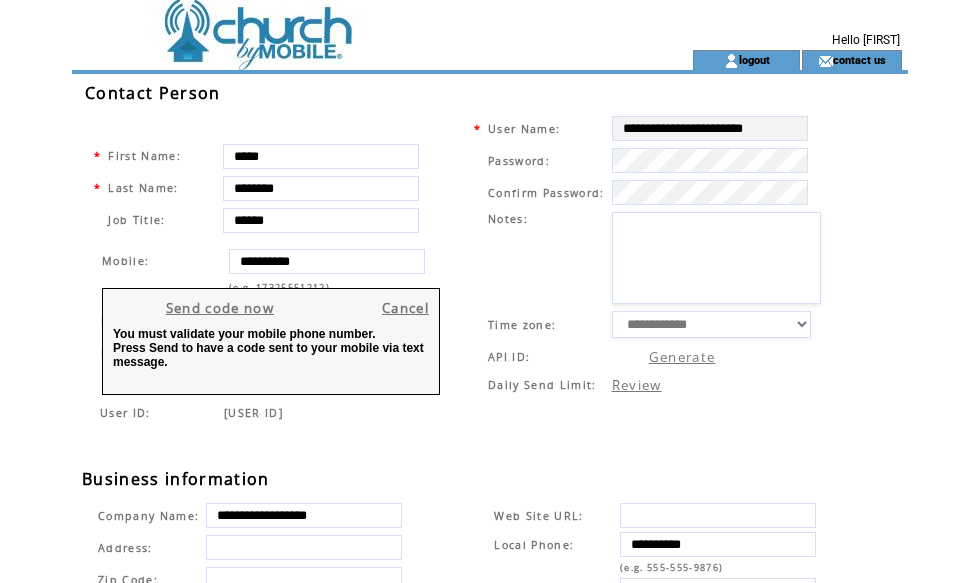 type on "**********" 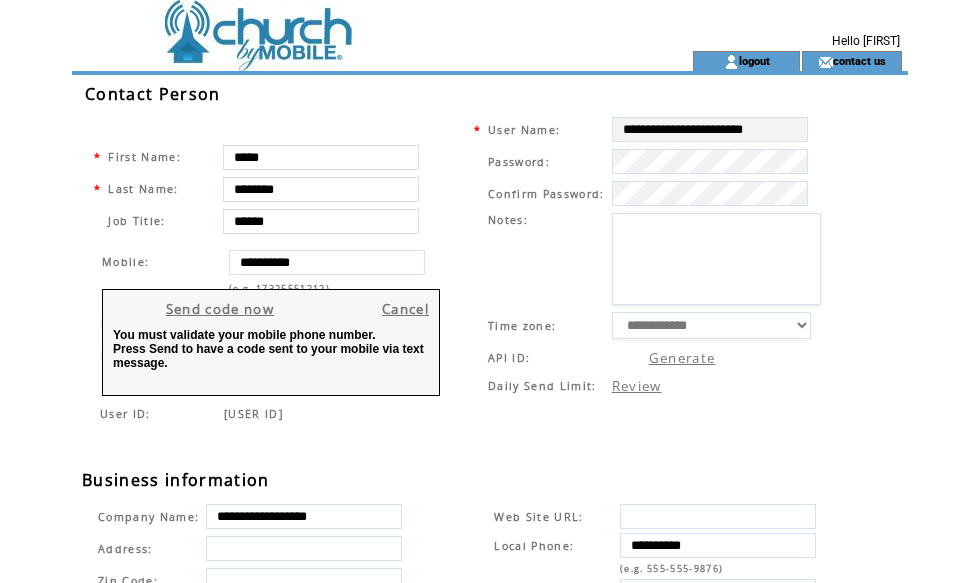 click on "Cancel" at bounding box center [405, 309] 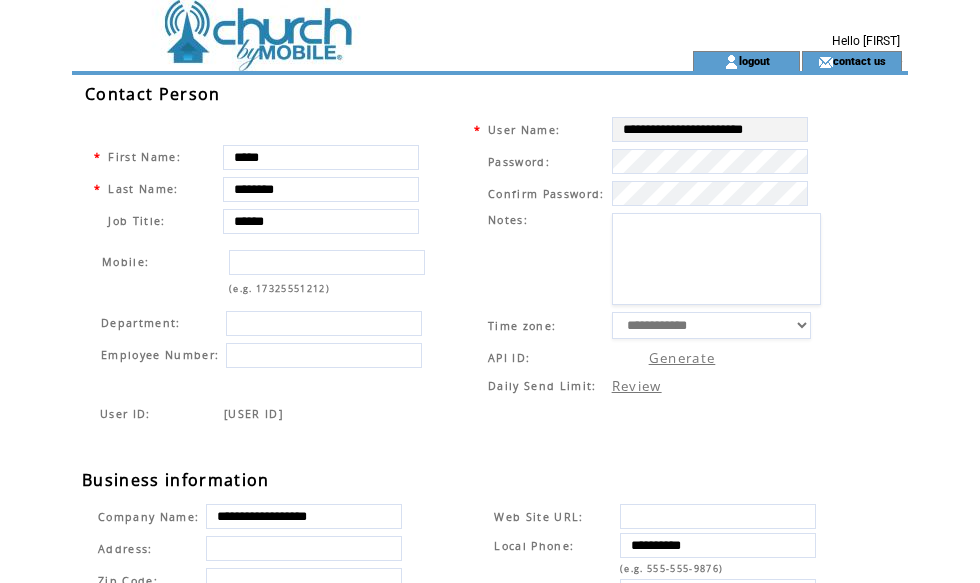 scroll, scrollTop: 0, scrollLeft: 0, axis: both 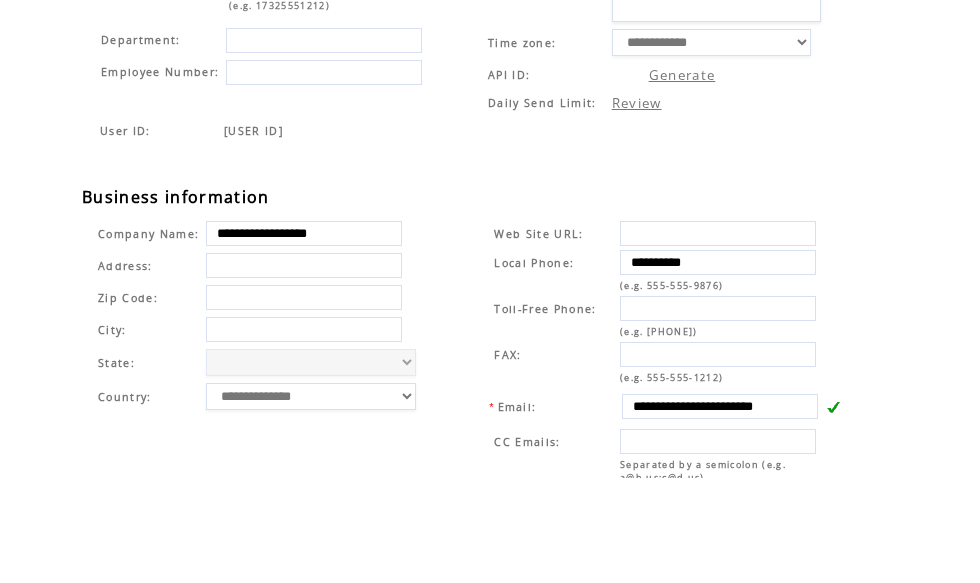 click at bounding box center (718, 546) 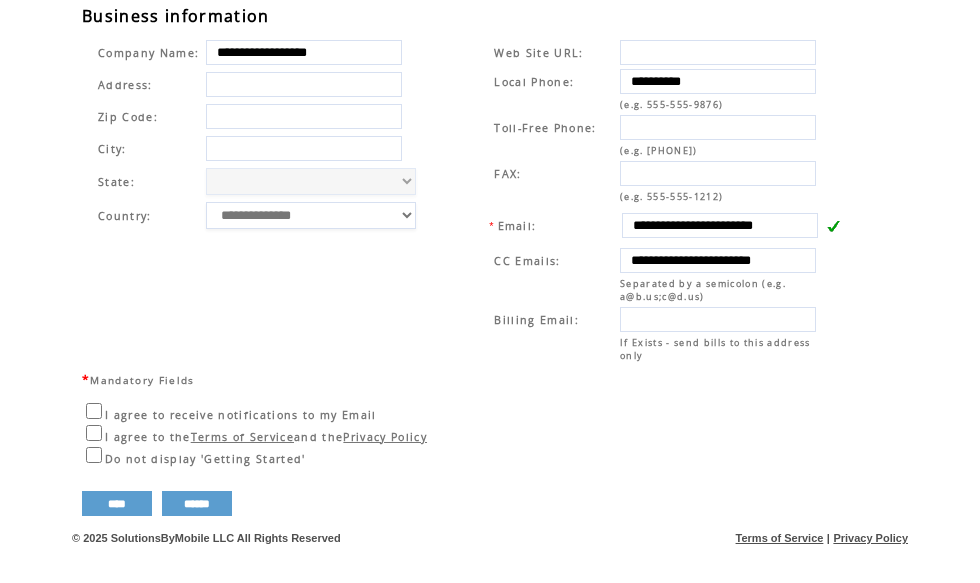scroll, scrollTop: 431, scrollLeft: 0, axis: vertical 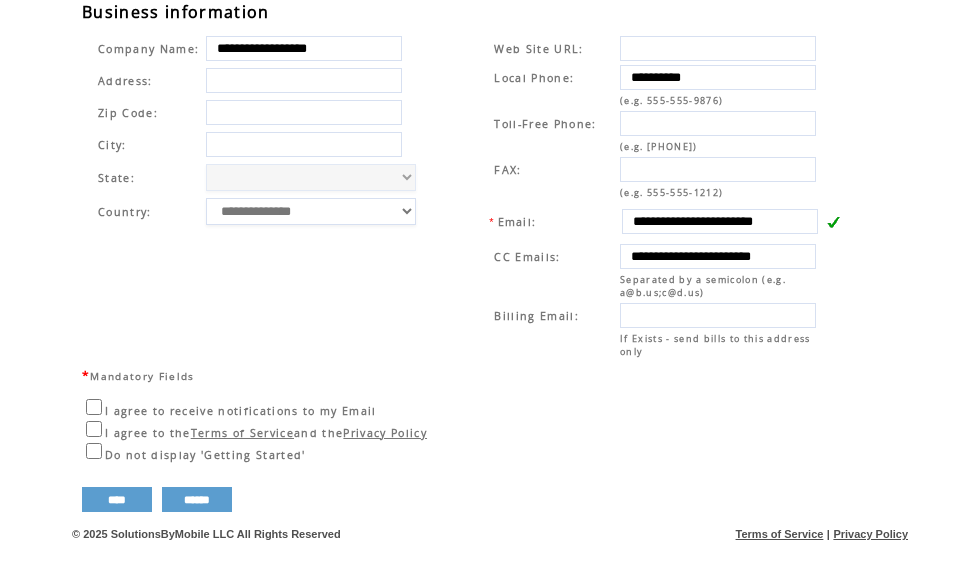 type on "**********" 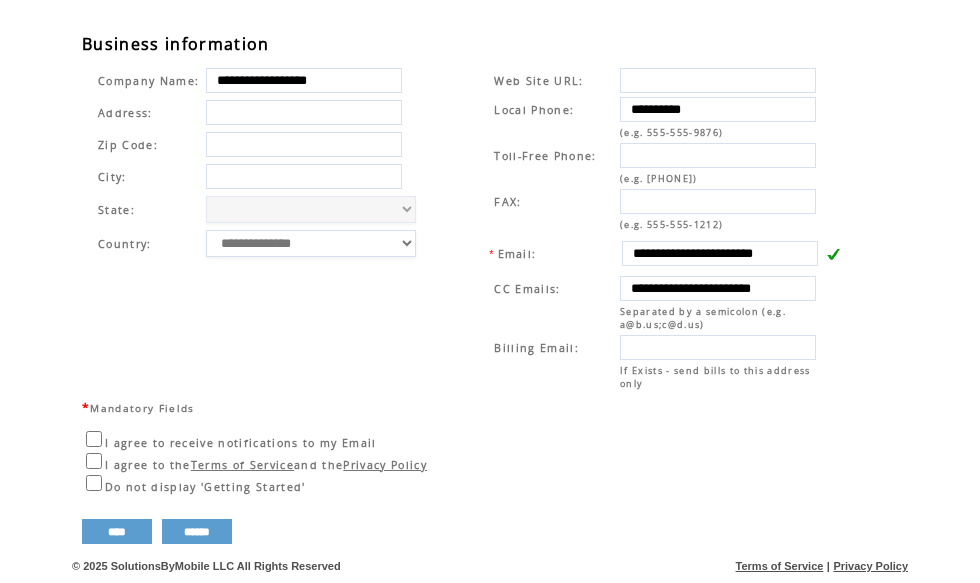 scroll, scrollTop: 464, scrollLeft: 0, axis: vertical 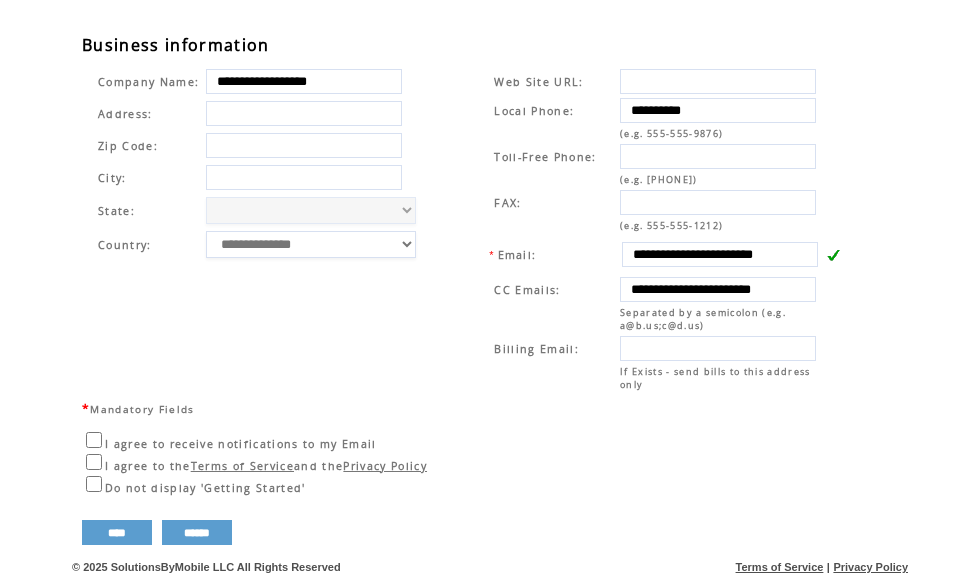 click on "****" at bounding box center [117, 532] 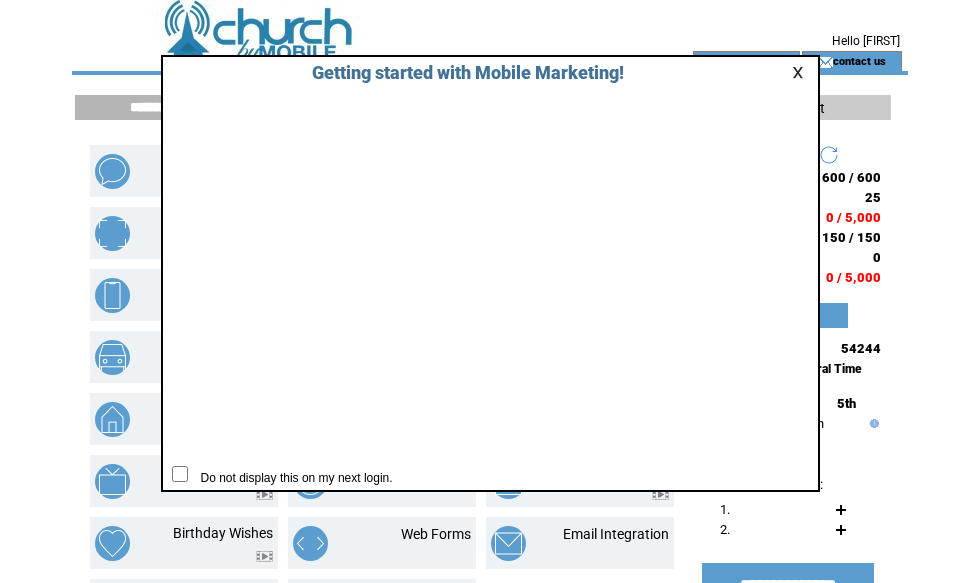 scroll, scrollTop: 0, scrollLeft: 0, axis: both 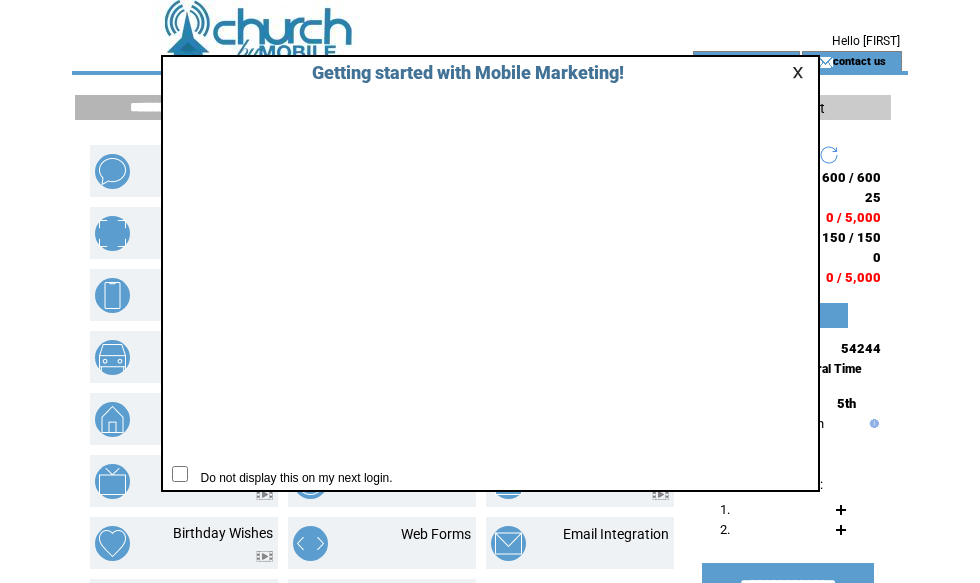 click at bounding box center [801, 72] 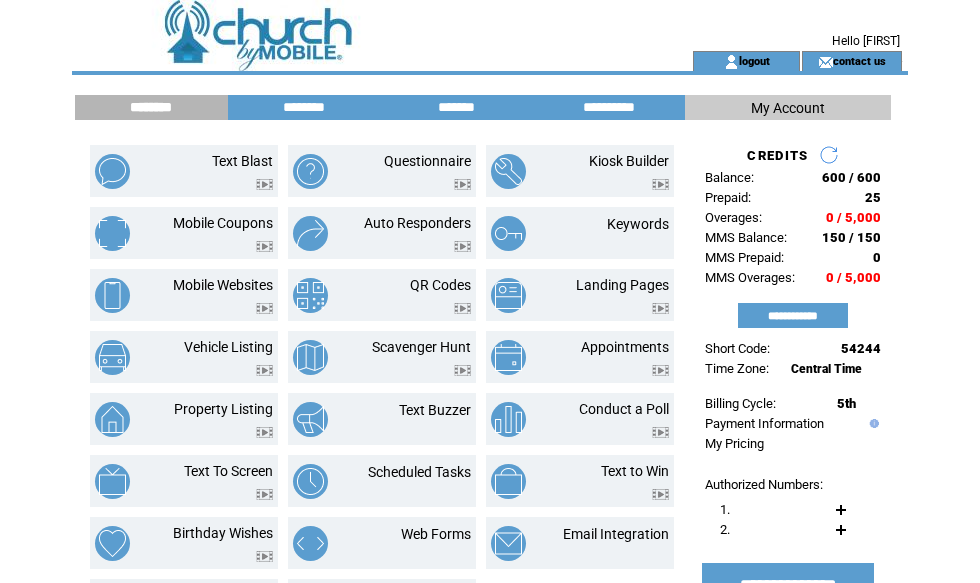 click on "**********" at bounding box center [793, 315] 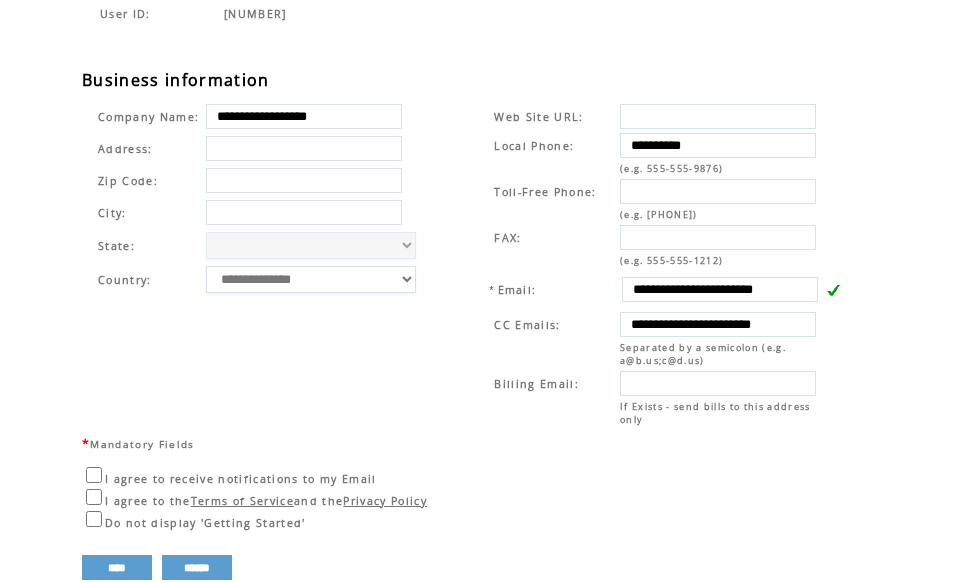 scroll, scrollTop: 398, scrollLeft: 0, axis: vertical 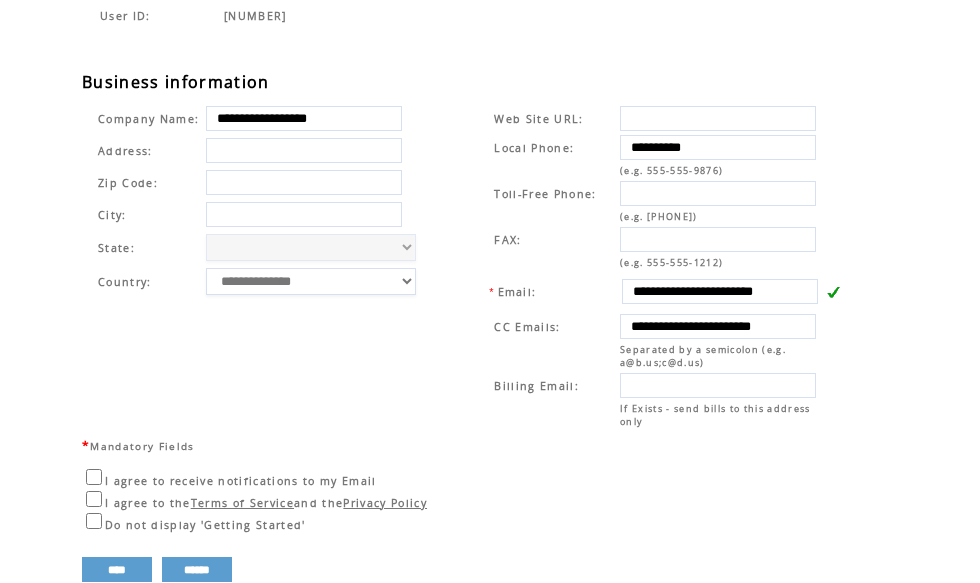 click on "****" at bounding box center (117, 569) 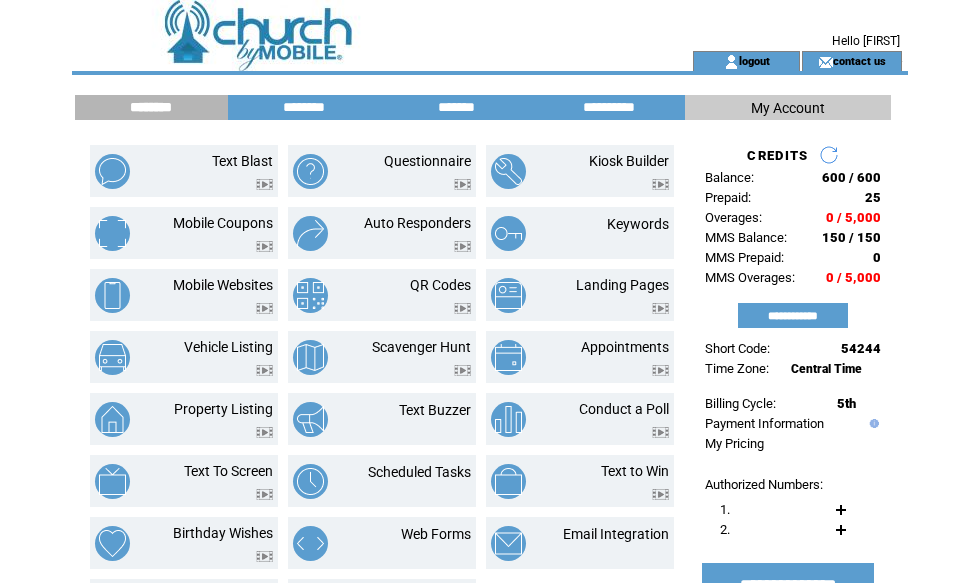 scroll, scrollTop: 0, scrollLeft: 0, axis: both 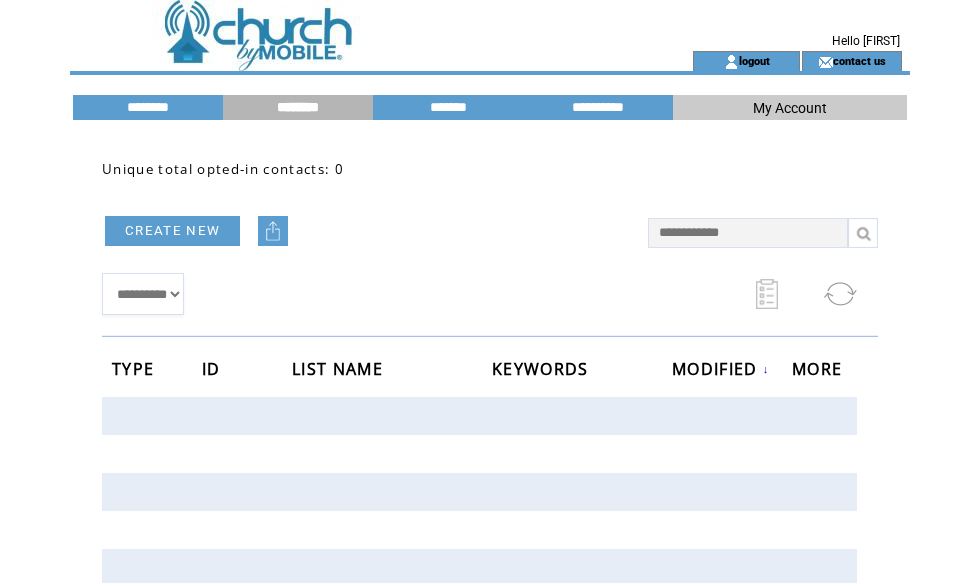 click on "CREATE NEW" at bounding box center [172, 231] 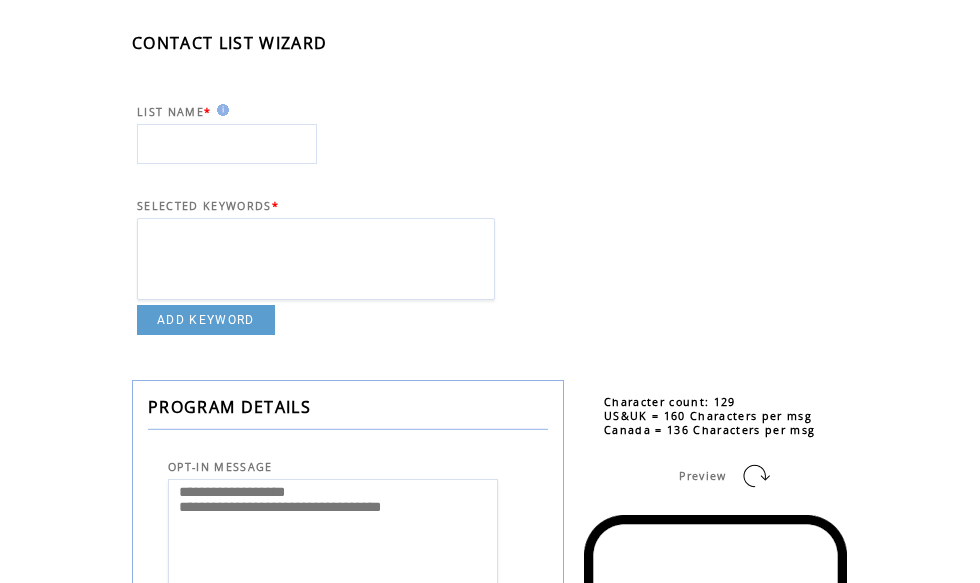 scroll, scrollTop: 99, scrollLeft: 0, axis: vertical 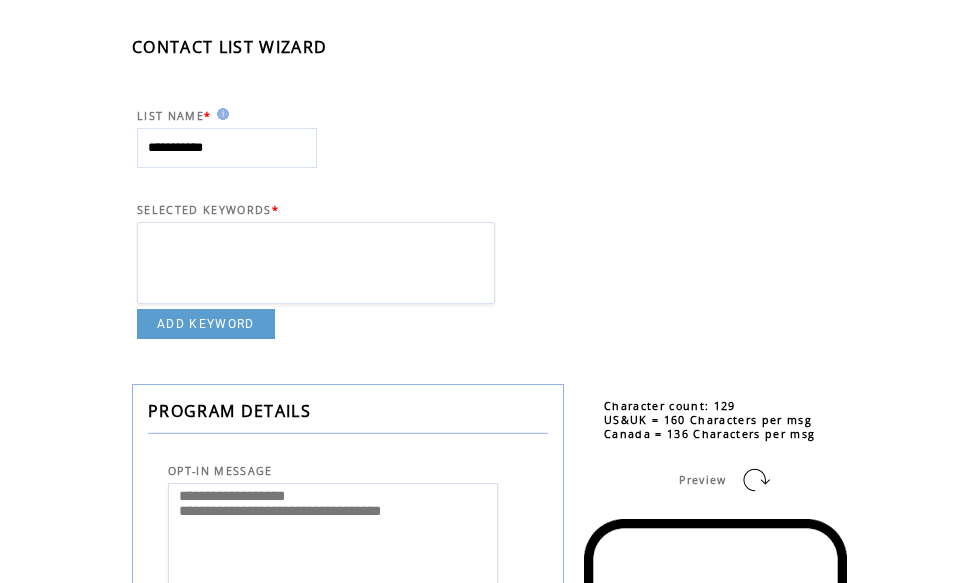 type on "**********" 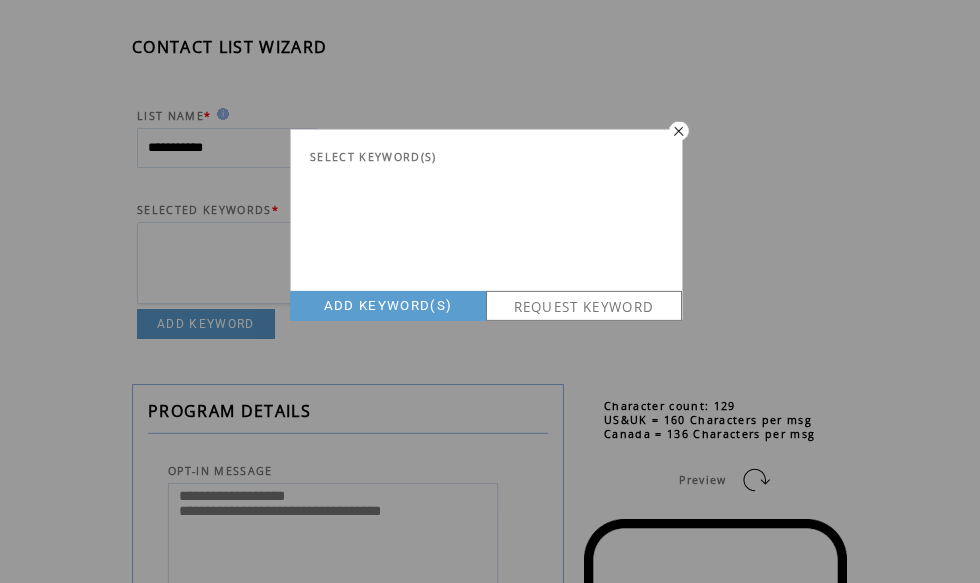 click on "ADD KEYWORD(S)" at bounding box center [388, 306] 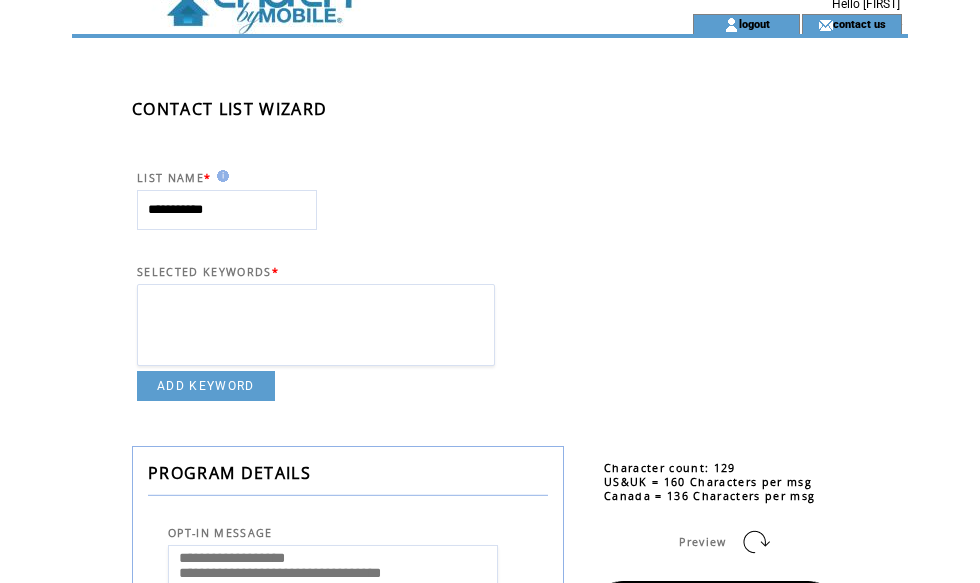 scroll, scrollTop: 0, scrollLeft: 0, axis: both 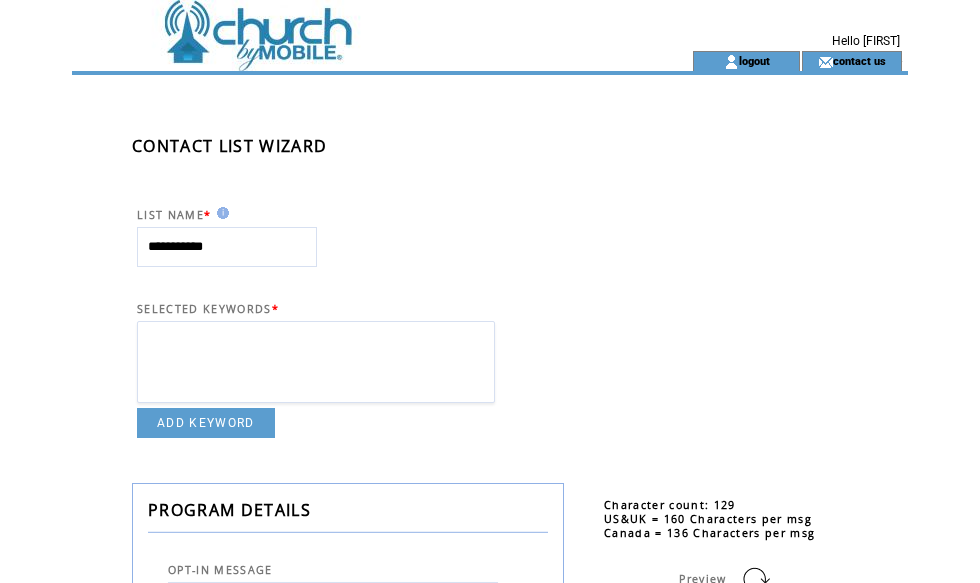 click at bounding box center (346, 25) 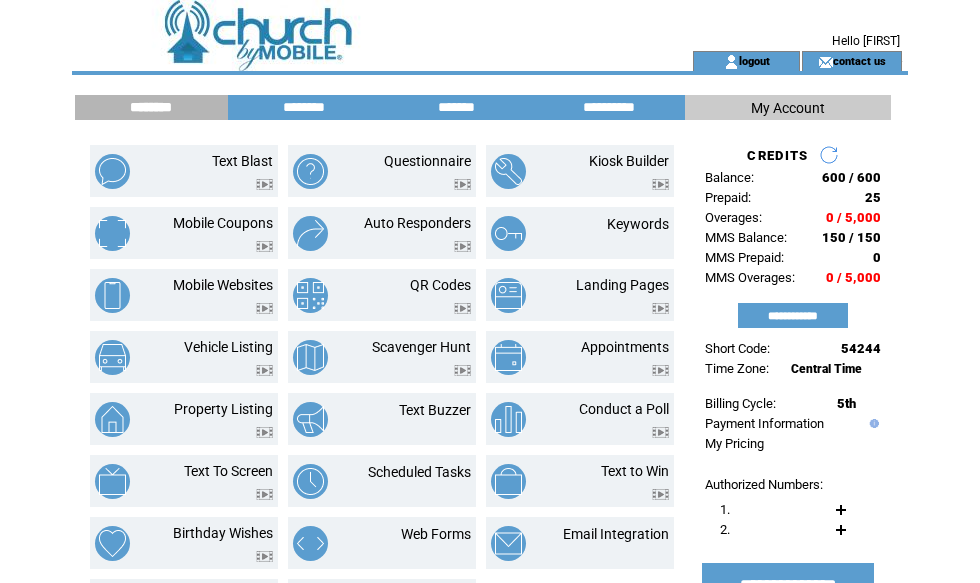 scroll, scrollTop: 0, scrollLeft: 0, axis: both 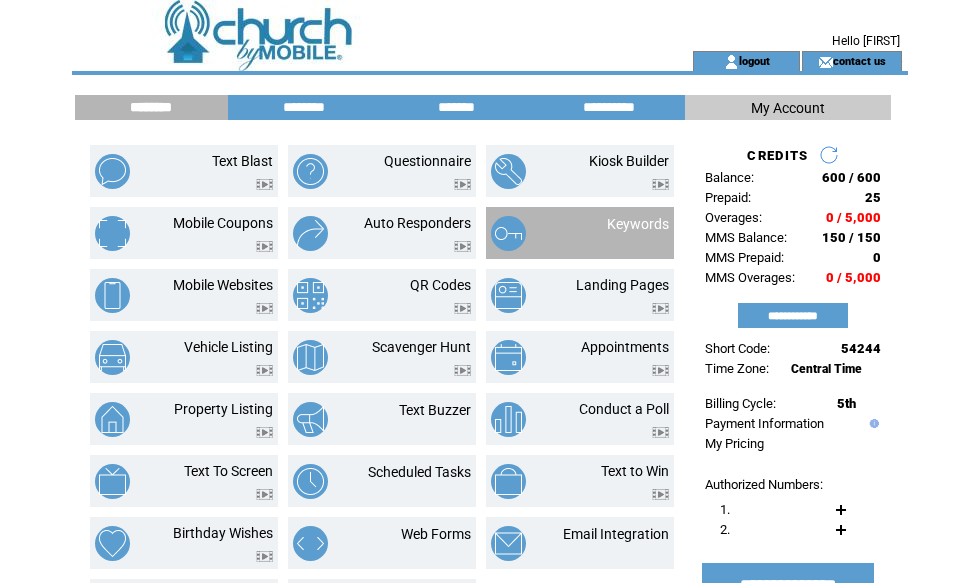 click on "Keywords" at bounding box center (615, 233) 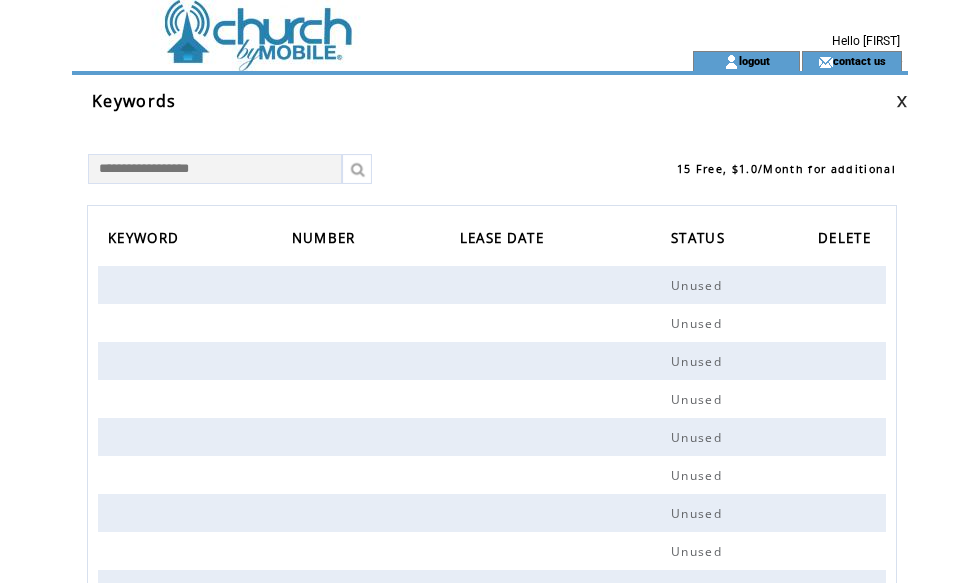 scroll, scrollTop: 0, scrollLeft: 0, axis: both 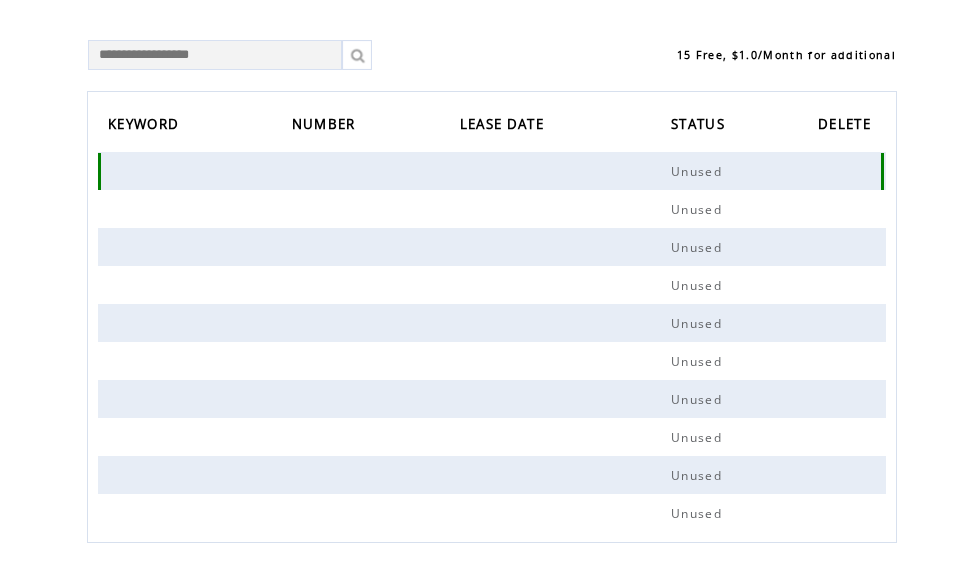 click at bounding box center [200, 171] 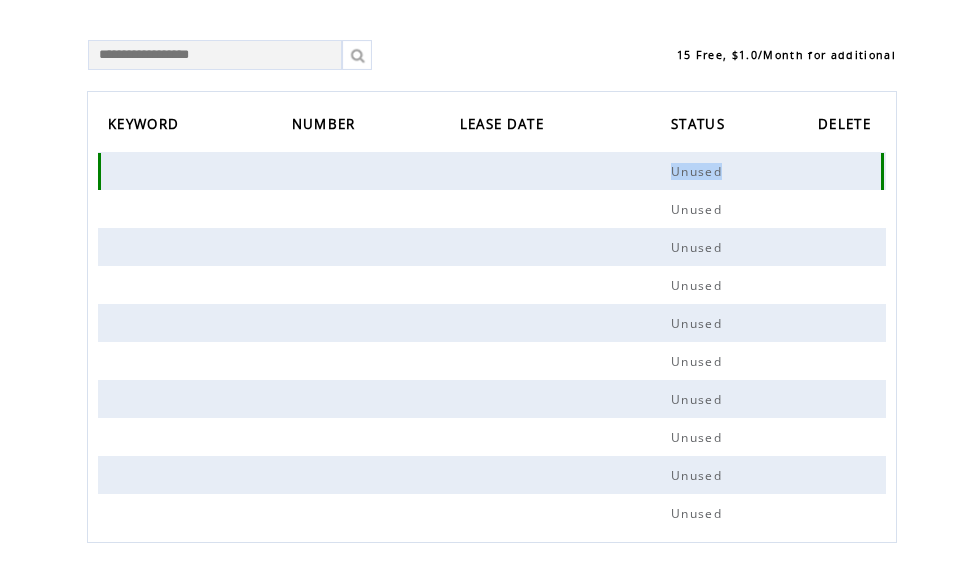click at bounding box center (200, 171) 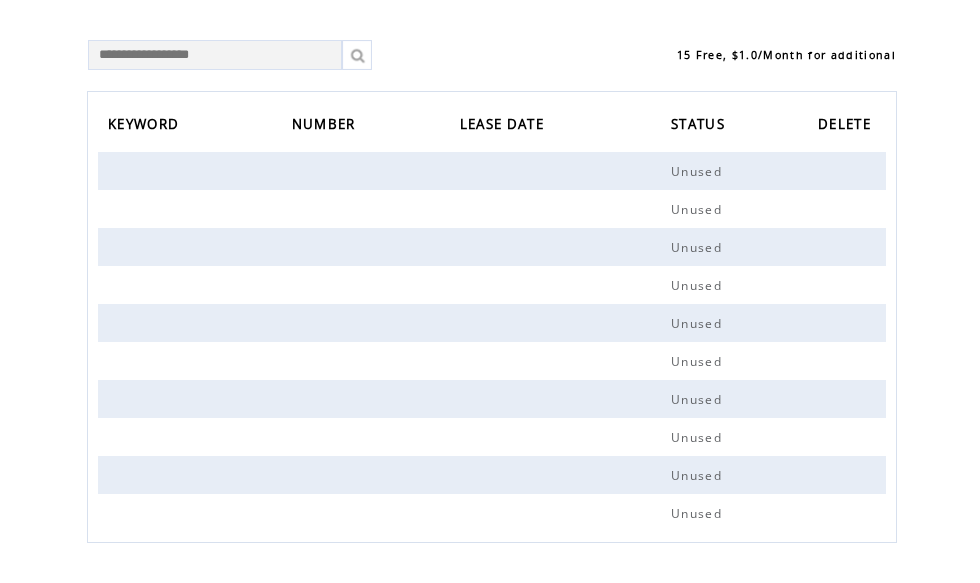 scroll, scrollTop: 114, scrollLeft: 0, axis: vertical 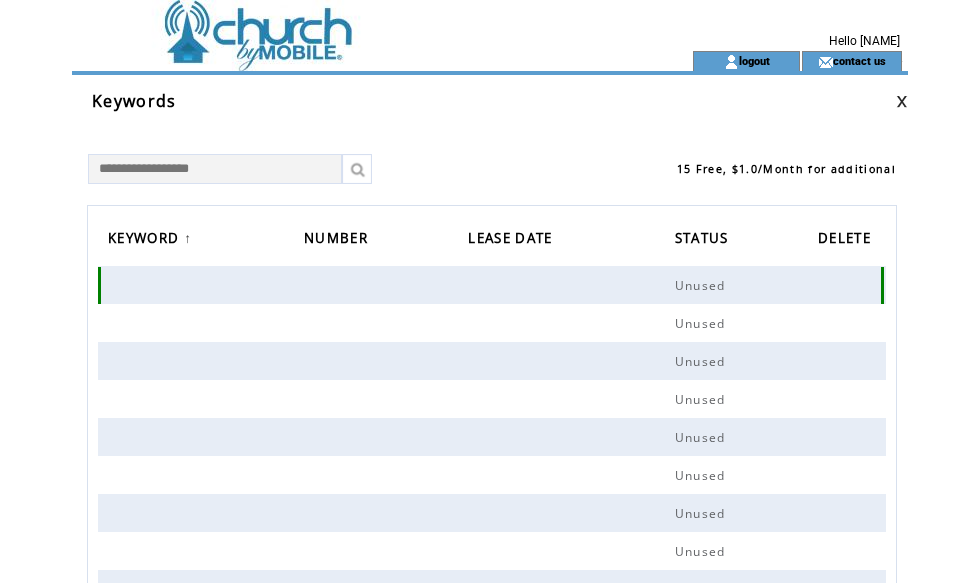 click at bounding box center (206, 285) 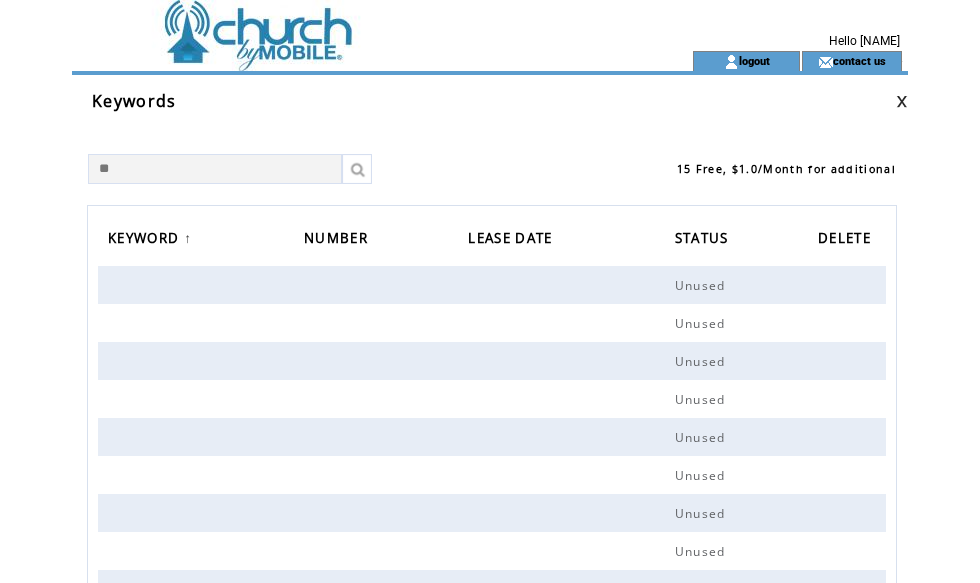 type on "*" 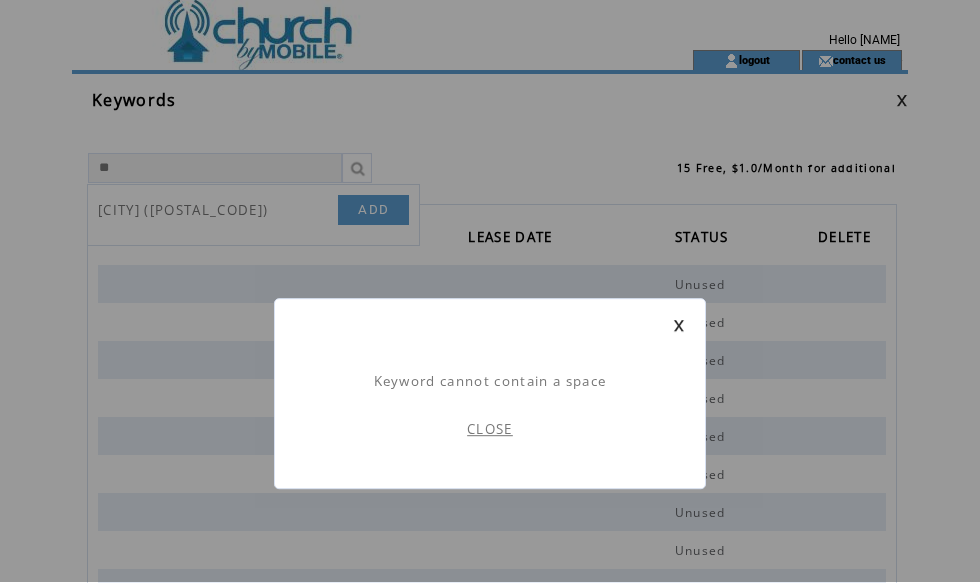 type on "*" 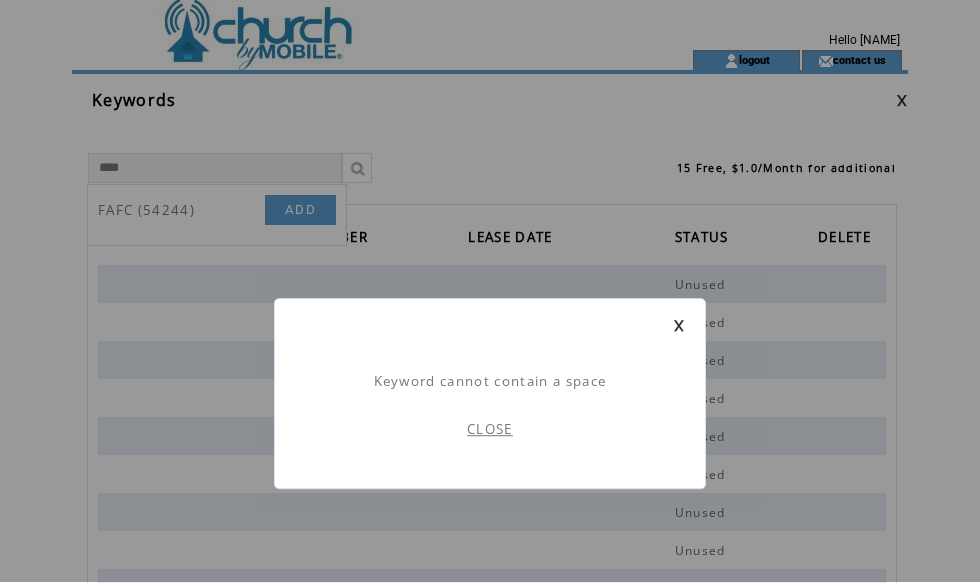 click on "Keyword cannot contain a space
CLOSE" at bounding box center (490, 394) 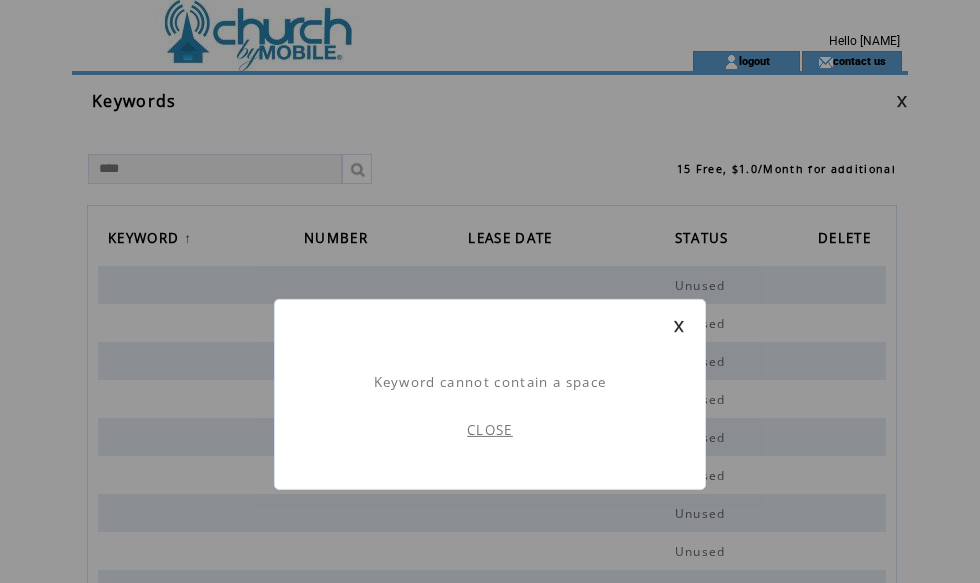 click on "CLOSE" at bounding box center (490, 430) 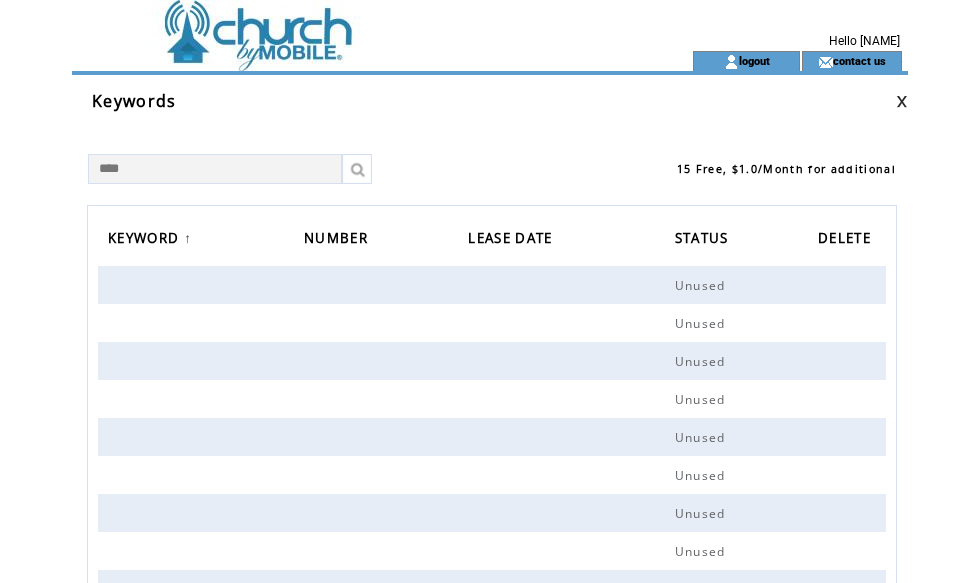 click on "****" at bounding box center [215, 169] 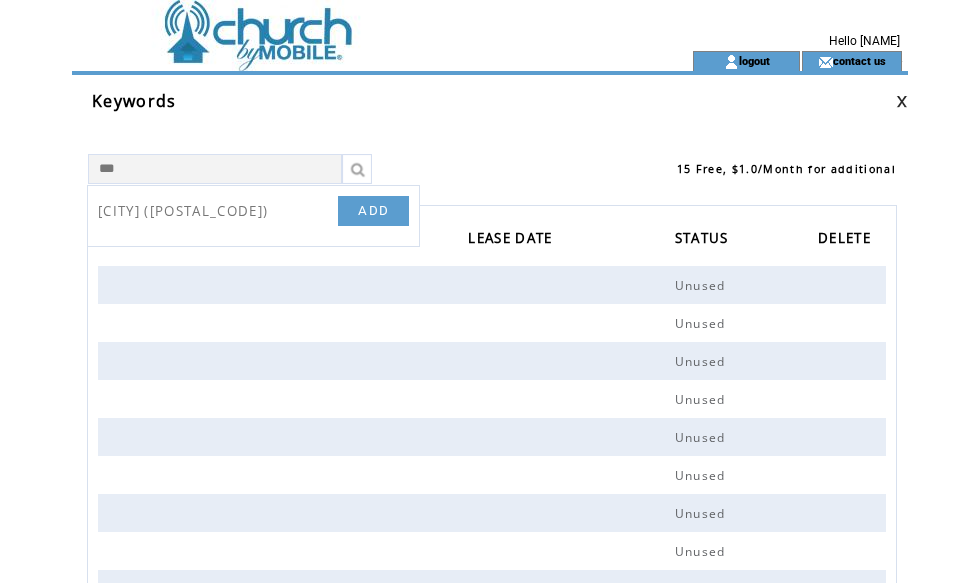 type on "****" 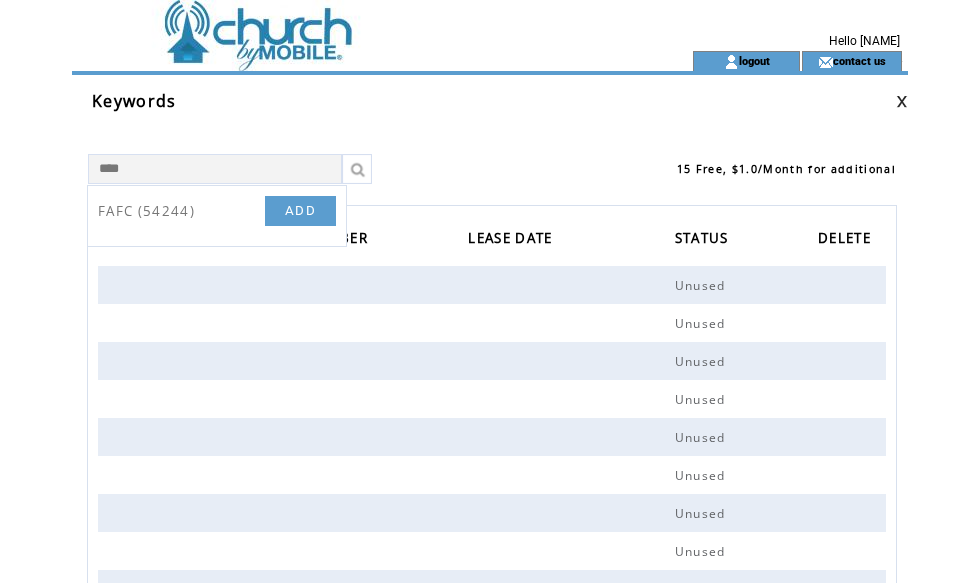 click on "ADD" at bounding box center (300, 211) 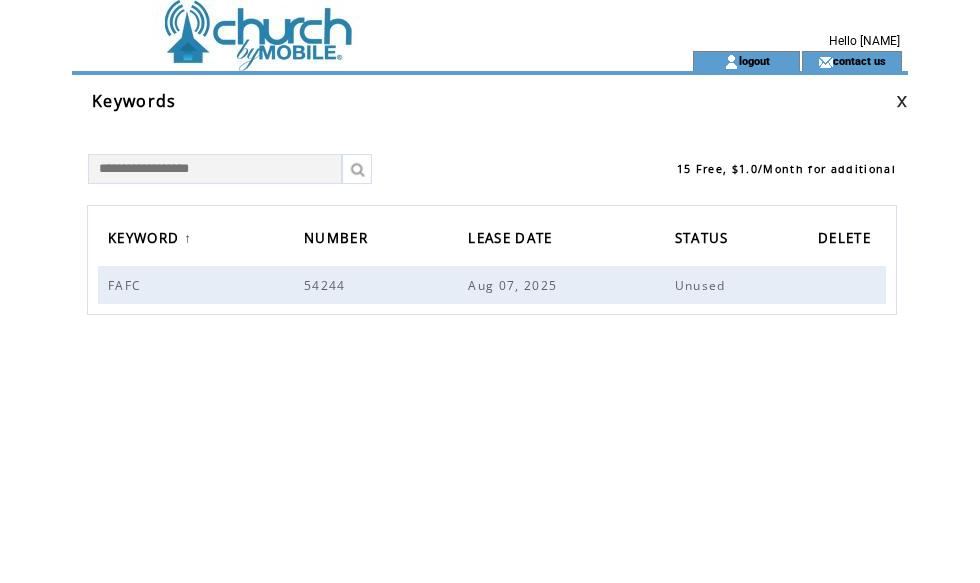 scroll, scrollTop: 0, scrollLeft: 0, axis: both 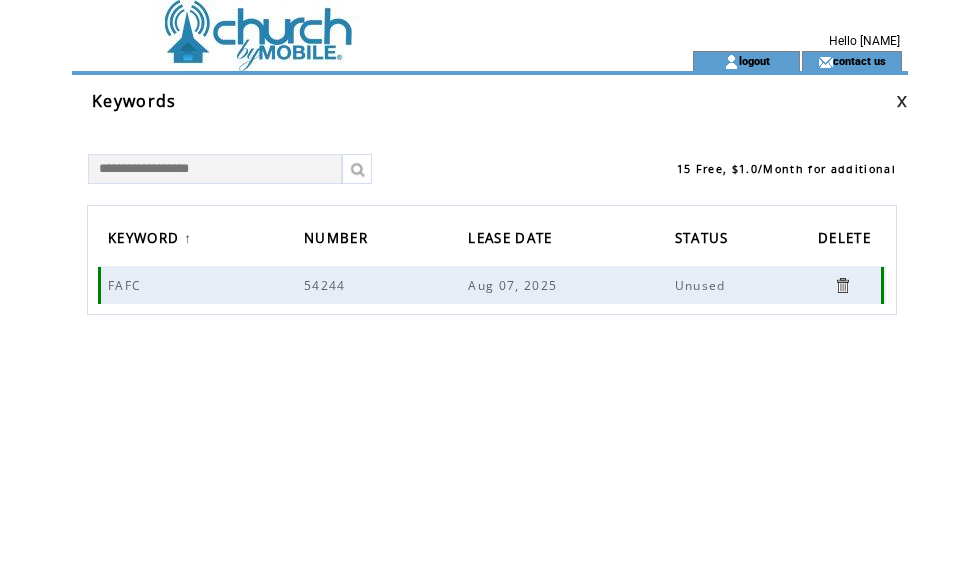 click on "54244" at bounding box center (386, 285) 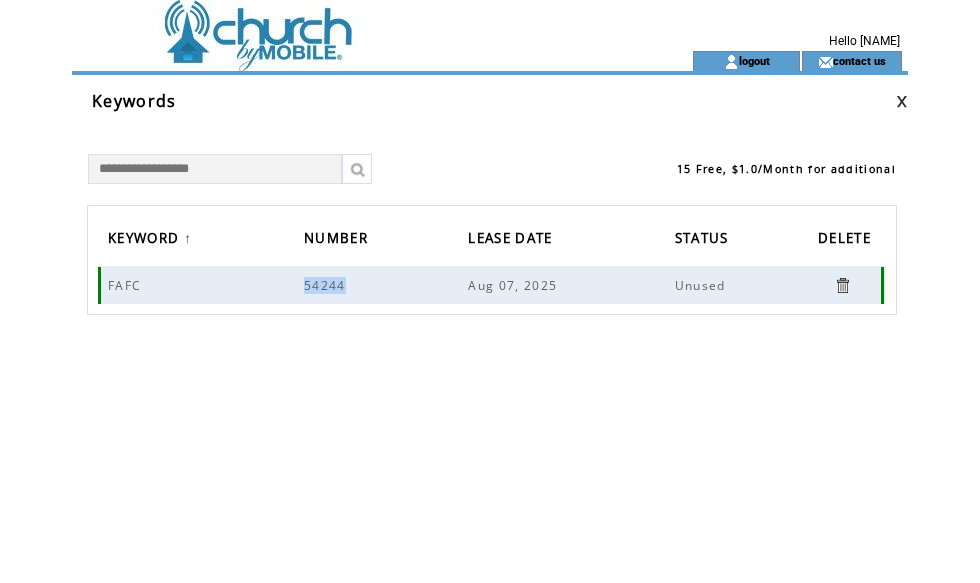 click on "KEYWORD ↑ NUMBER LEASE DATE STATUS DELETE
FAFC 54244 Aug 07, 2025 Unused" at bounding box center [492, 455] 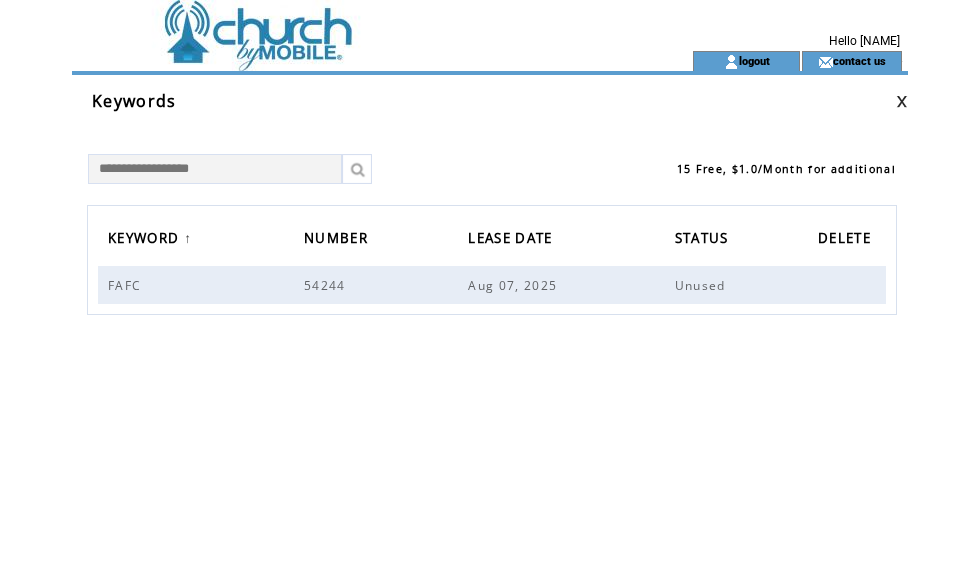 click on "KEYWORD ↑ NUMBER LEASE DATE STATUS DELETE
FAFC 54244 Aug 07, 2025 Unused" at bounding box center (492, 455) 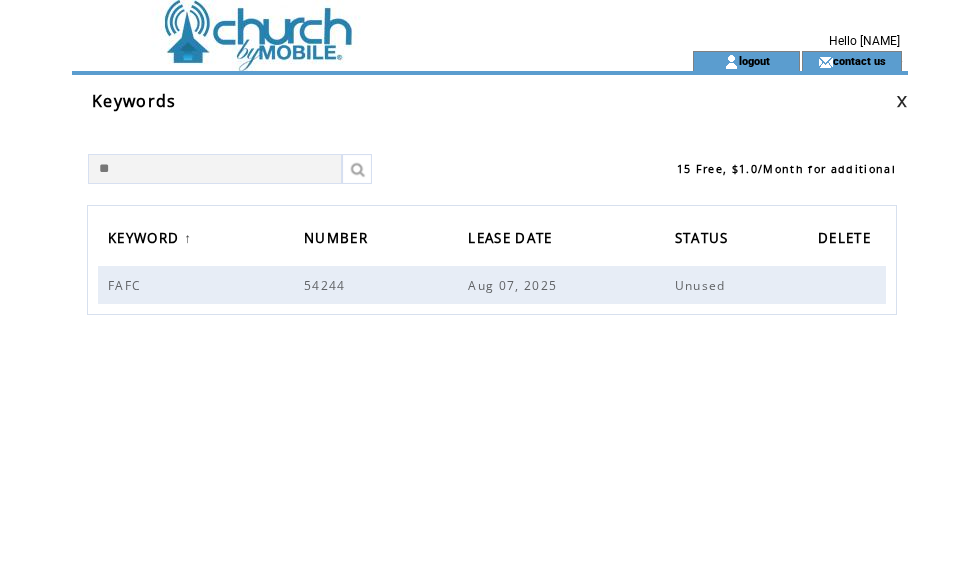 type on "*" 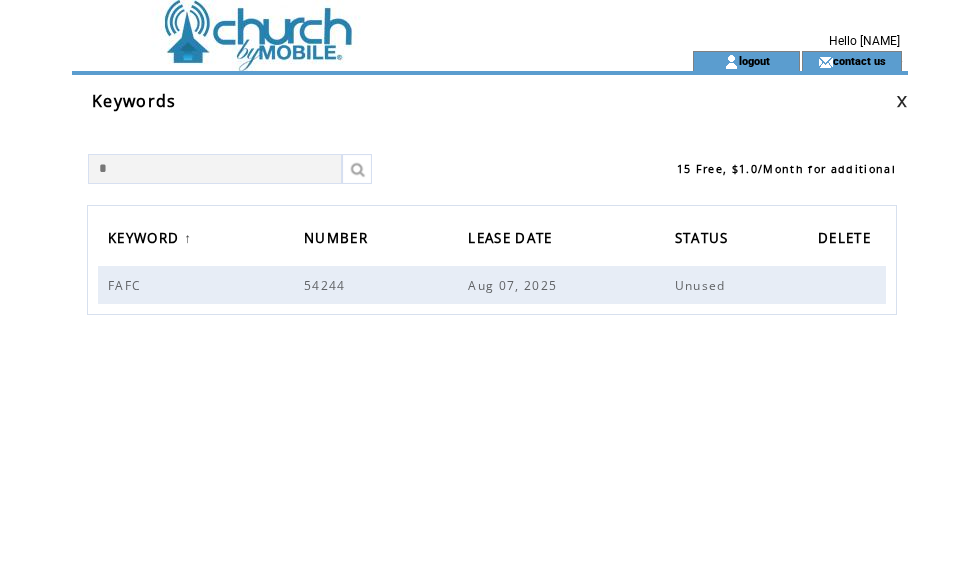 type 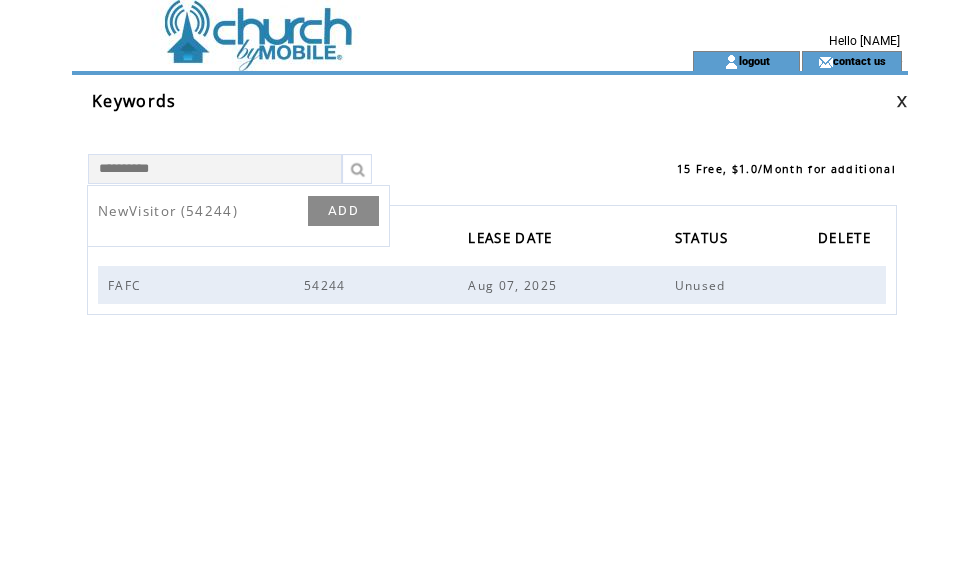 type on "**********" 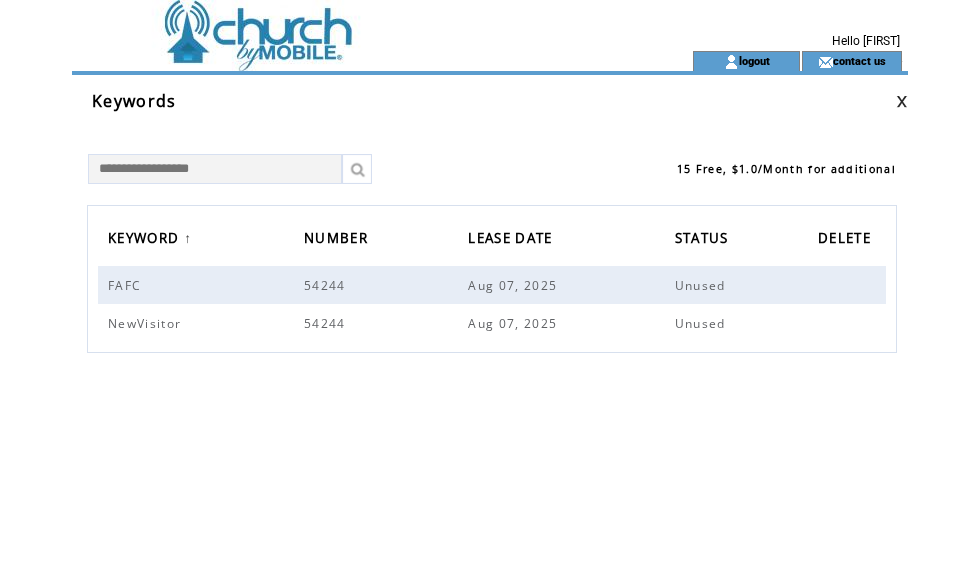 scroll, scrollTop: 0, scrollLeft: 0, axis: both 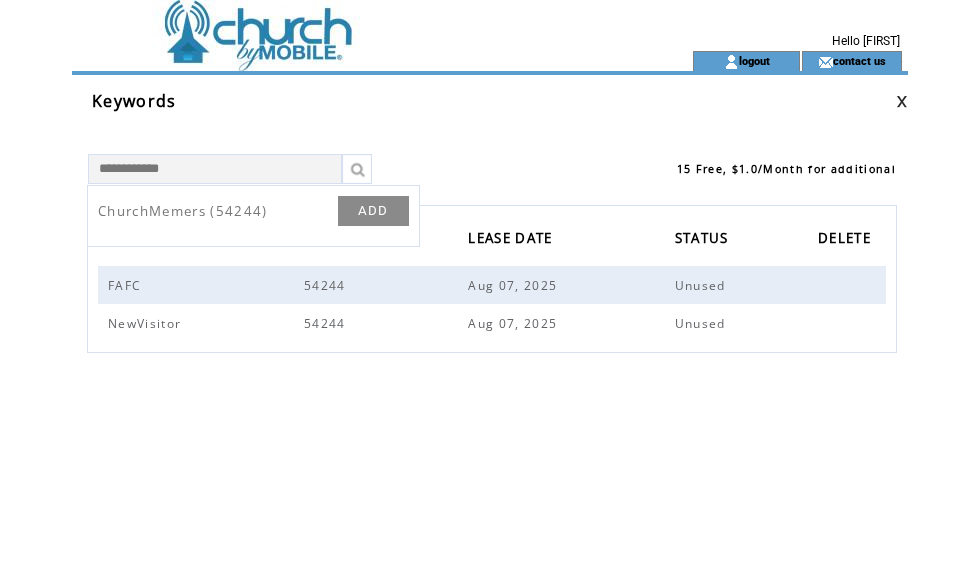 type on "**********" 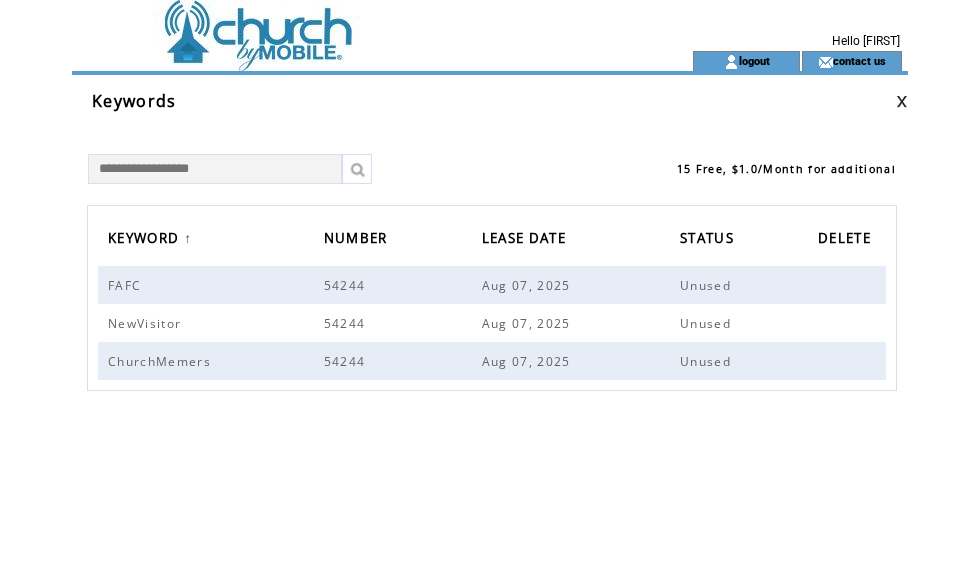 scroll, scrollTop: 0, scrollLeft: 0, axis: both 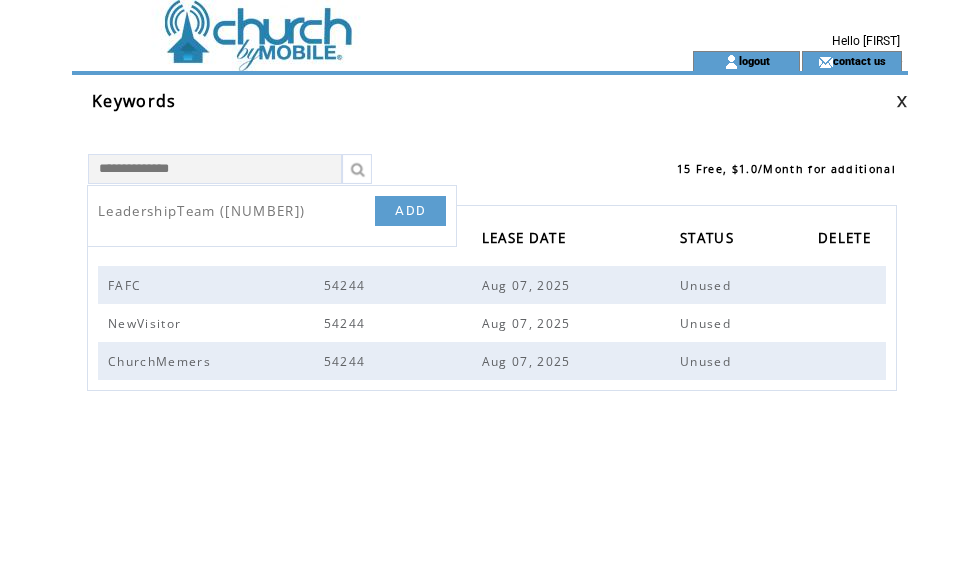type on "**********" 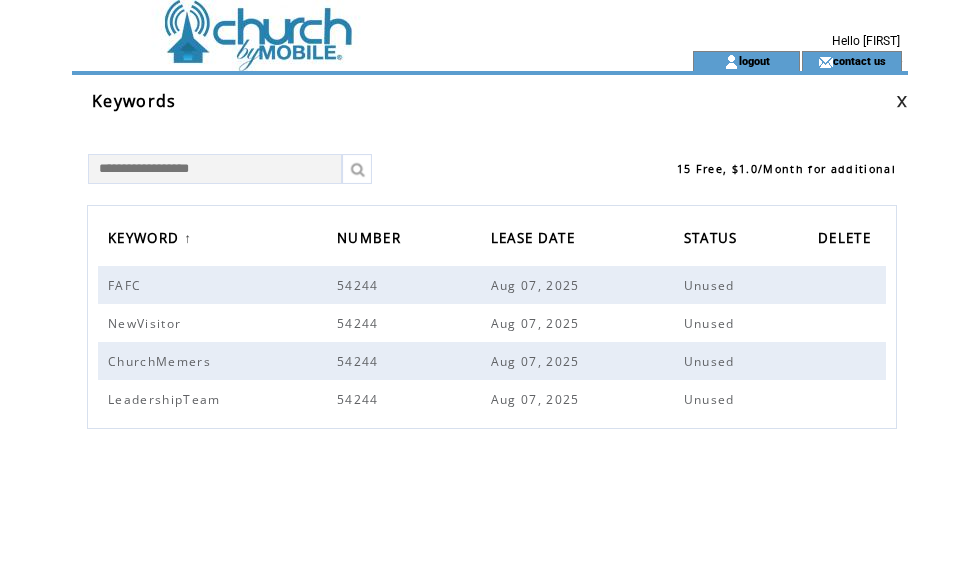 scroll, scrollTop: 0, scrollLeft: 0, axis: both 